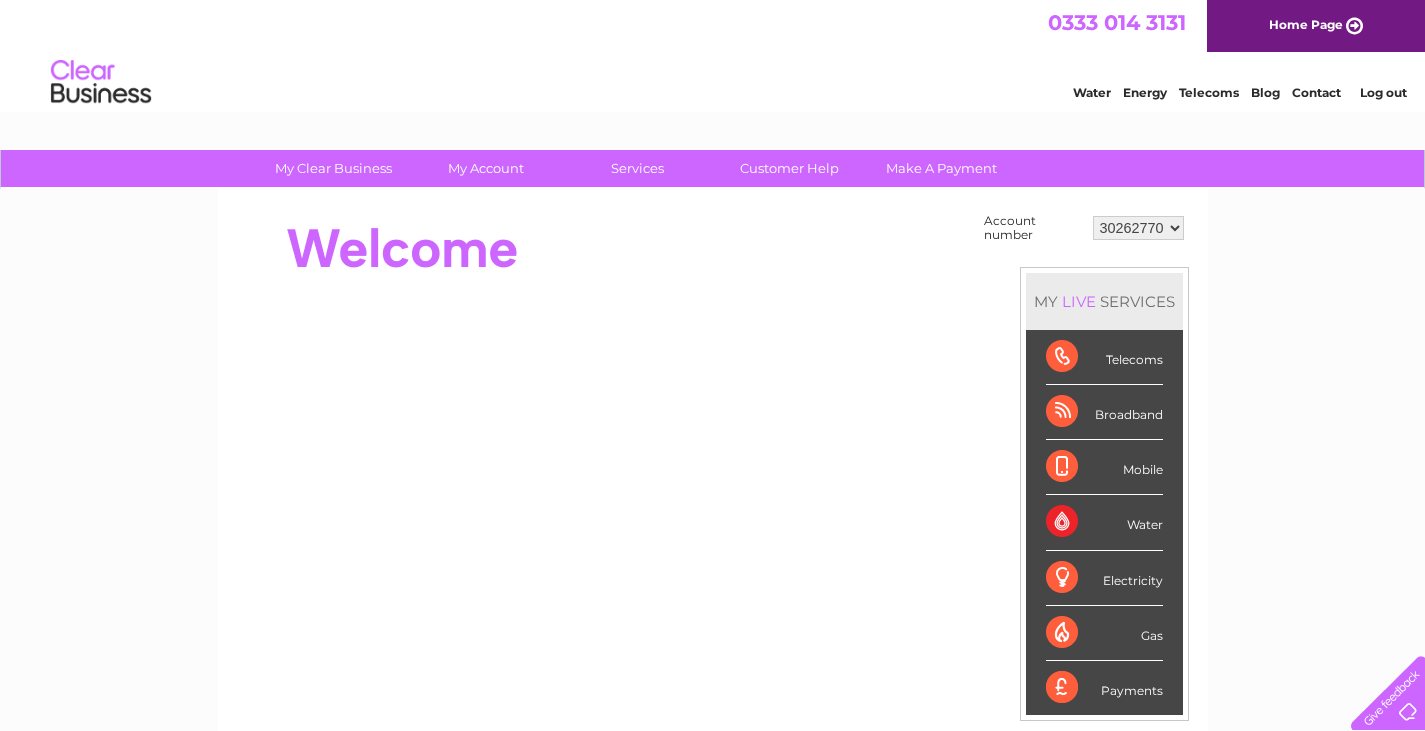 scroll, scrollTop: 0, scrollLeft: 0, axis: both 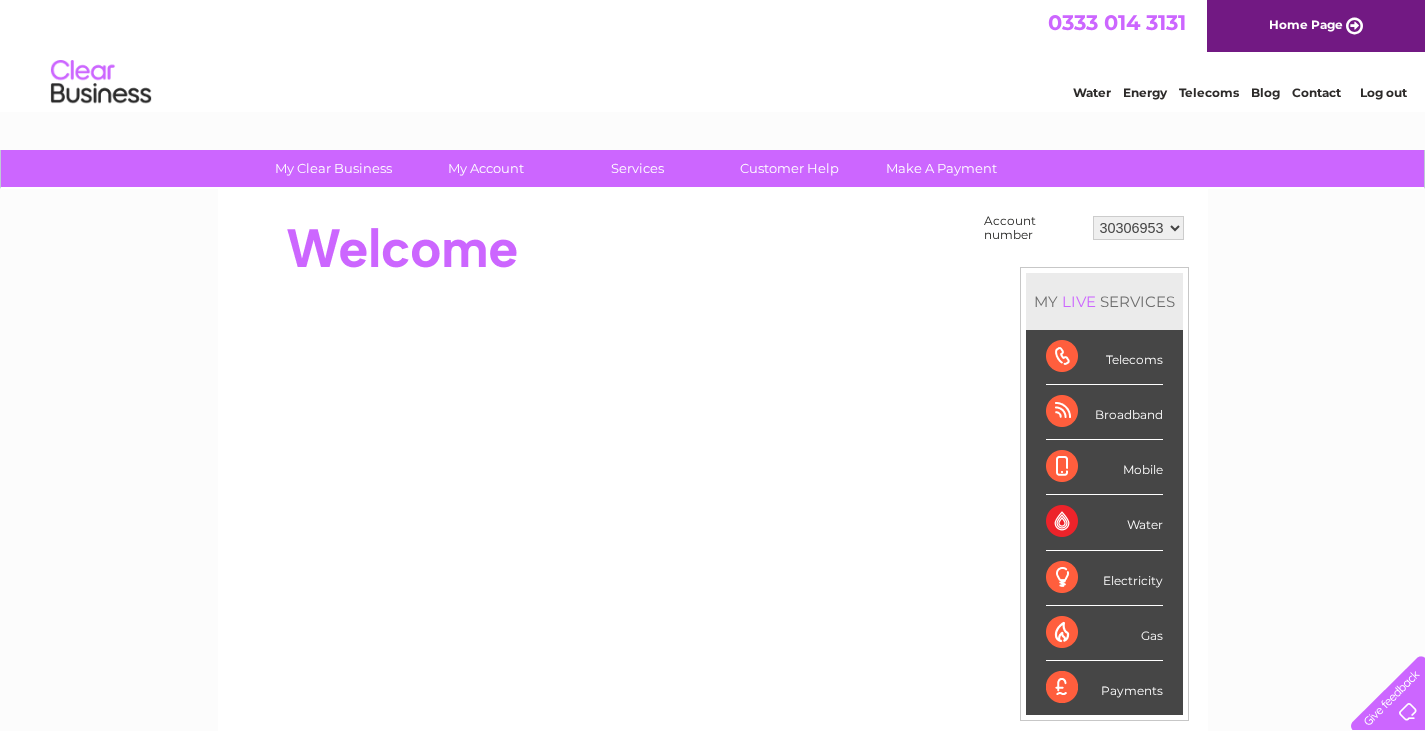 click on "30262770
30262773
30302255
30306953
30318666" at bounding box center [1138, 228] 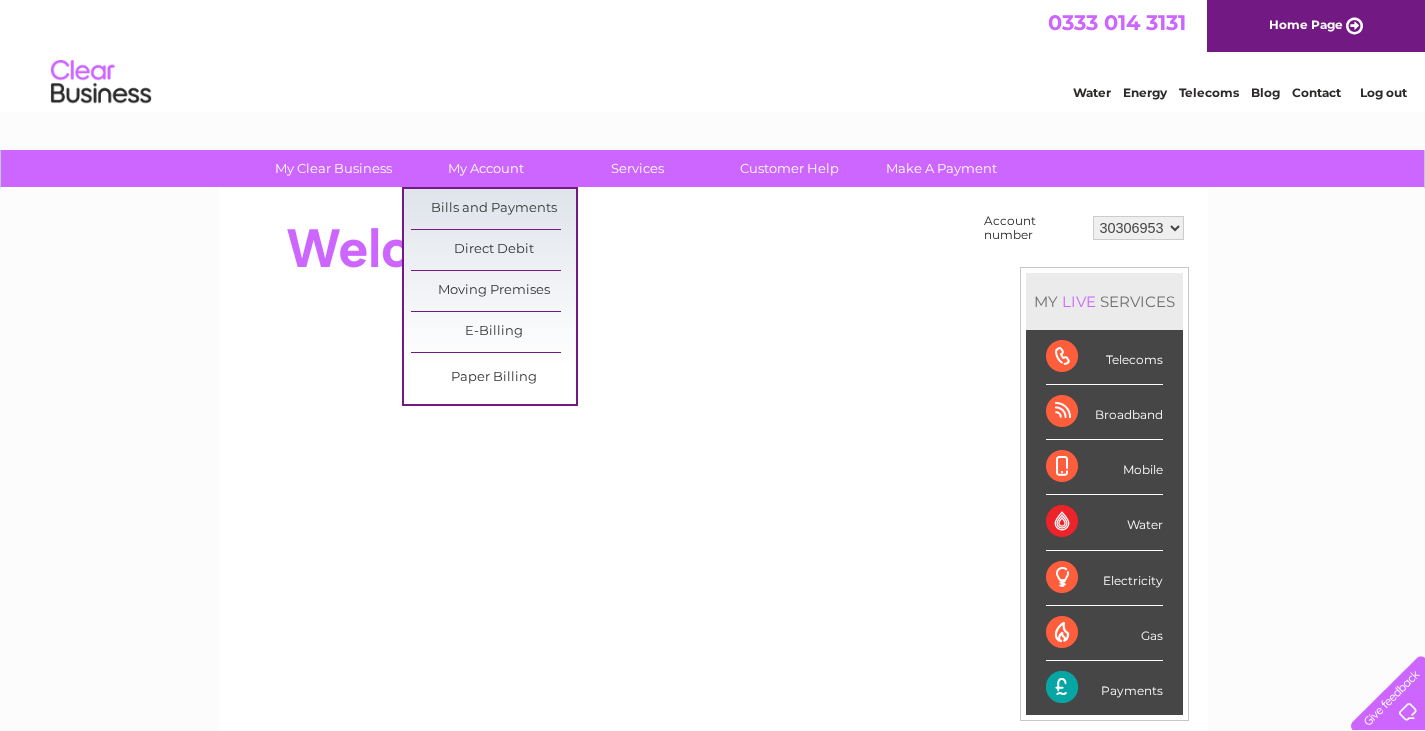 scroll, scrollTop: 0, scrollLeft: 0, axis: both 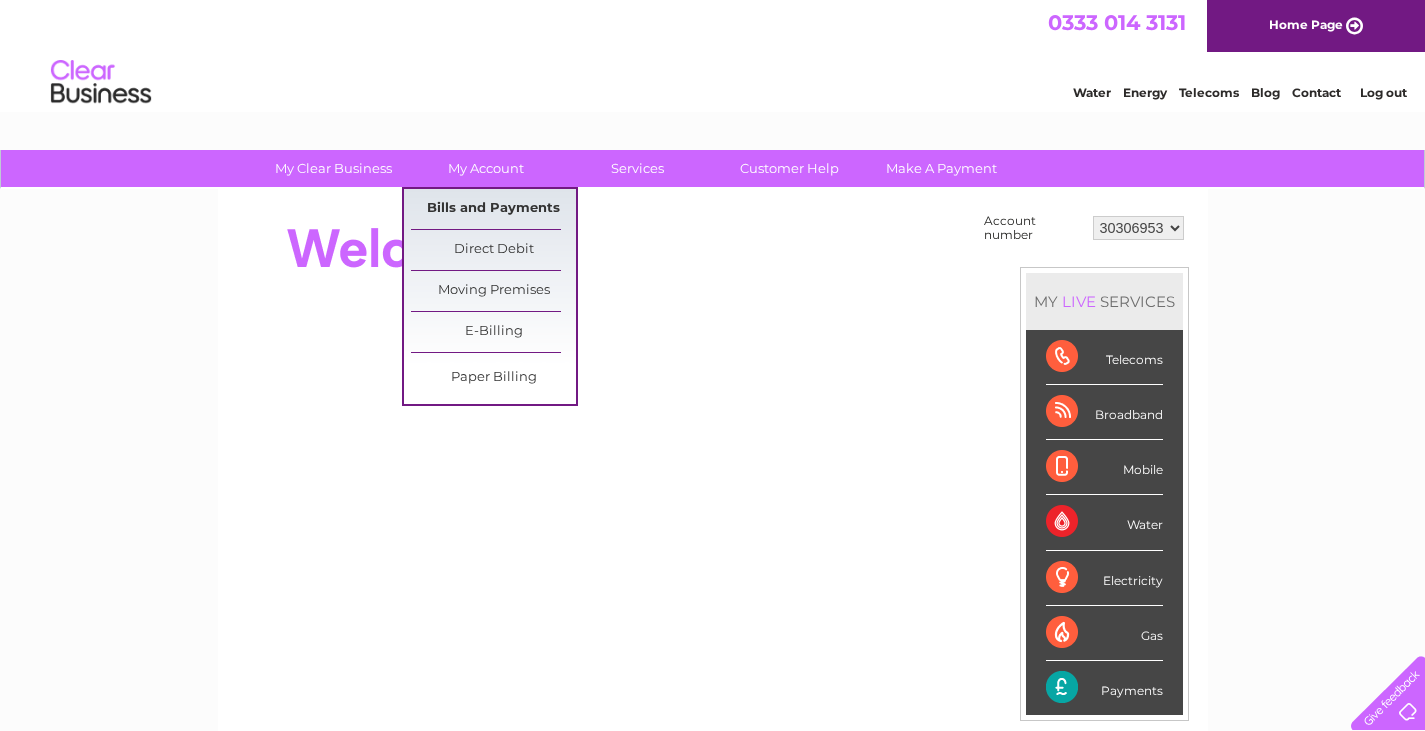 click on "Bills and Payments" at bounding box center (493, 209) 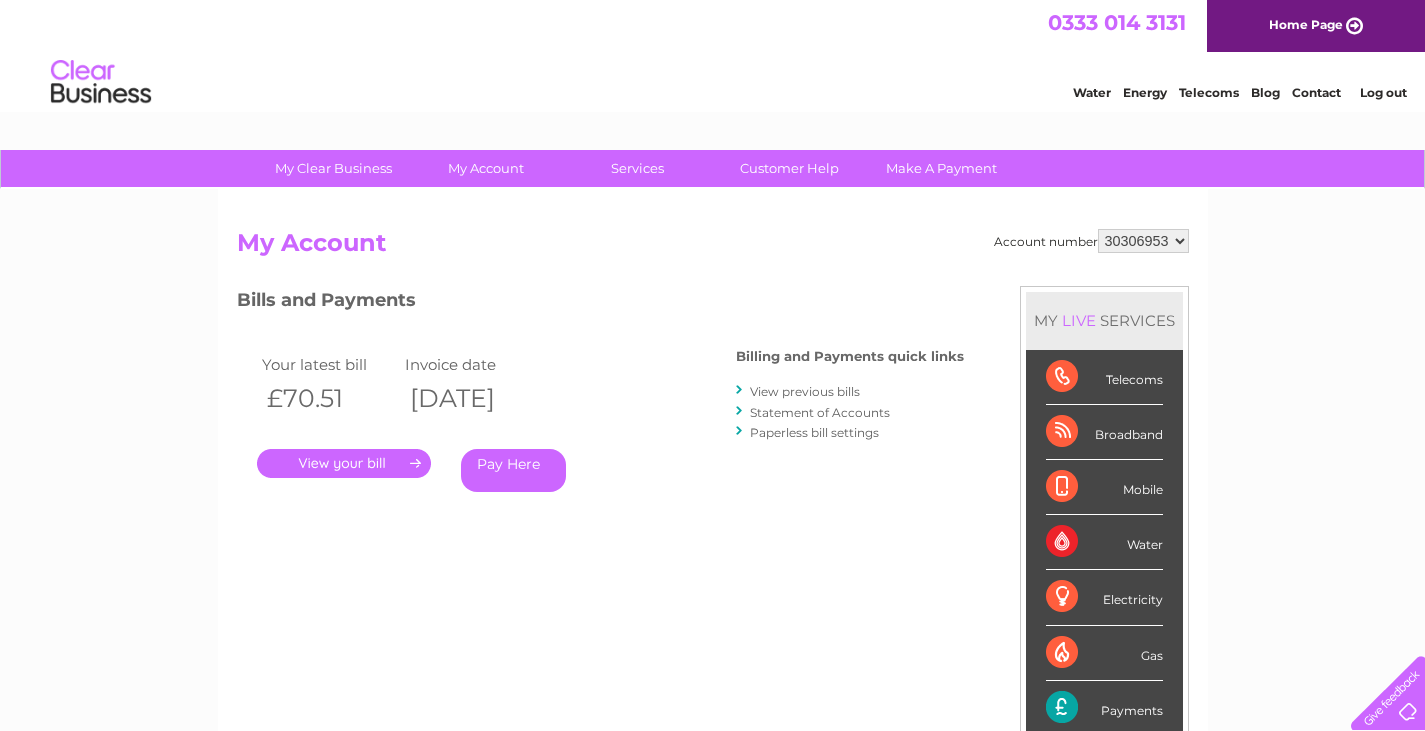 scroll, scrollTop: 0, scrollLeft: 0, axis: both 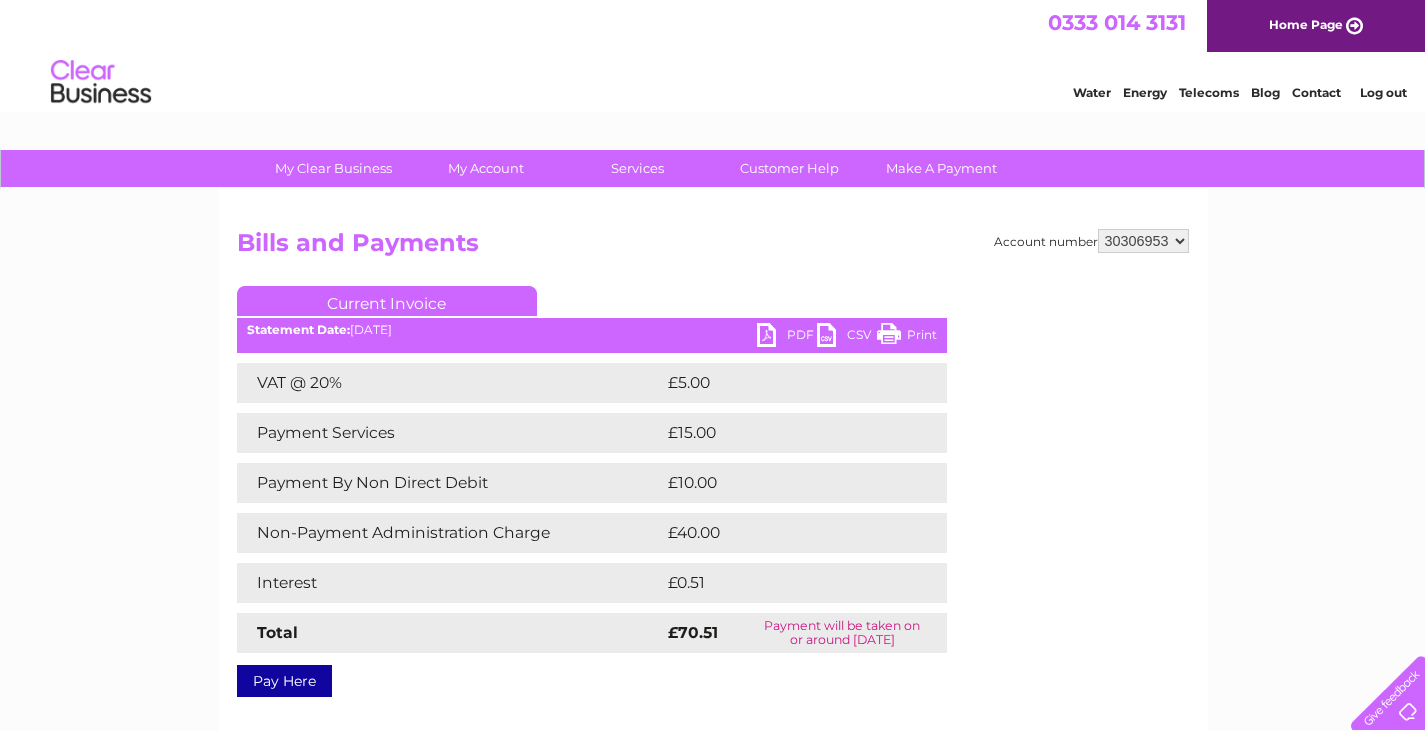 click on "PDF" at bounding box center (787, 337) 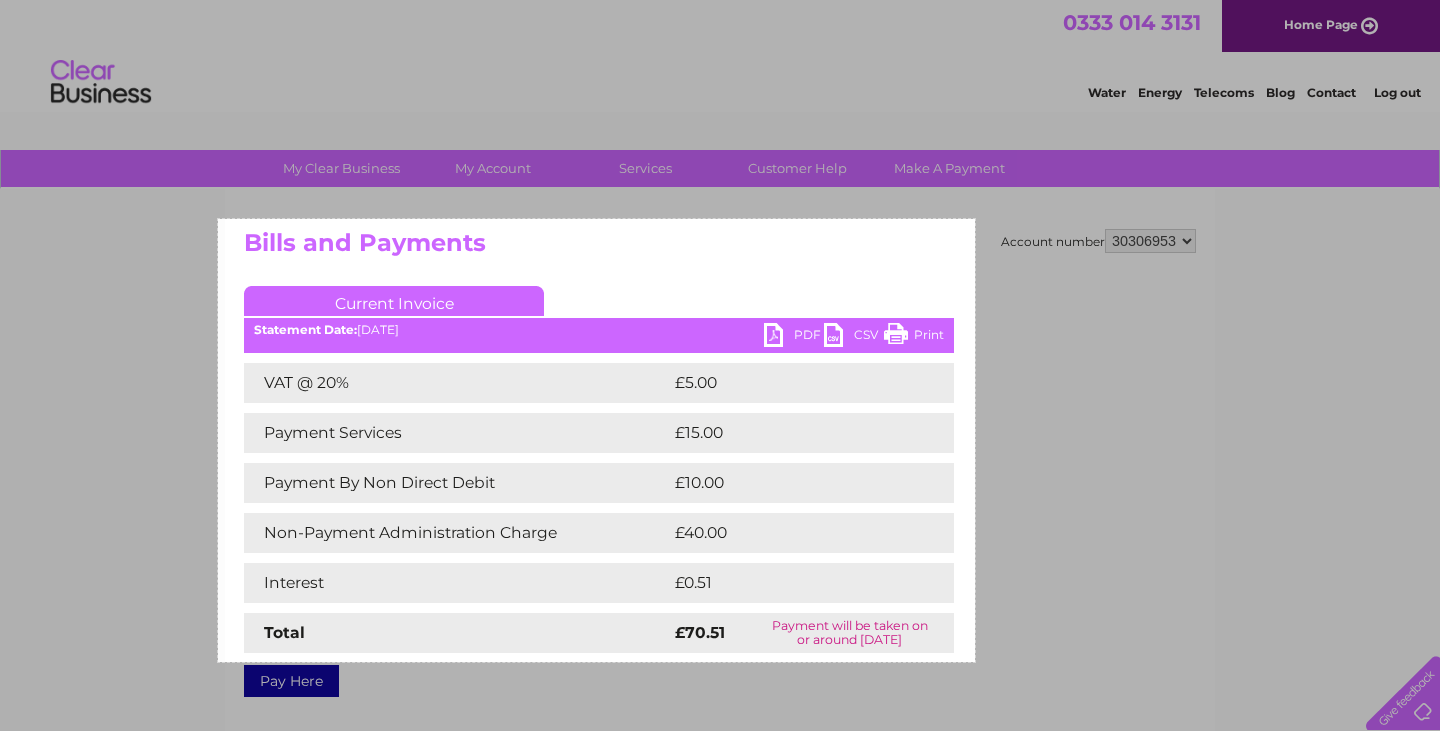 drag, startPoint x: 218, startPoint y: 219, endPoint x: 975, endPoint y: 662, distance: 877.0964 